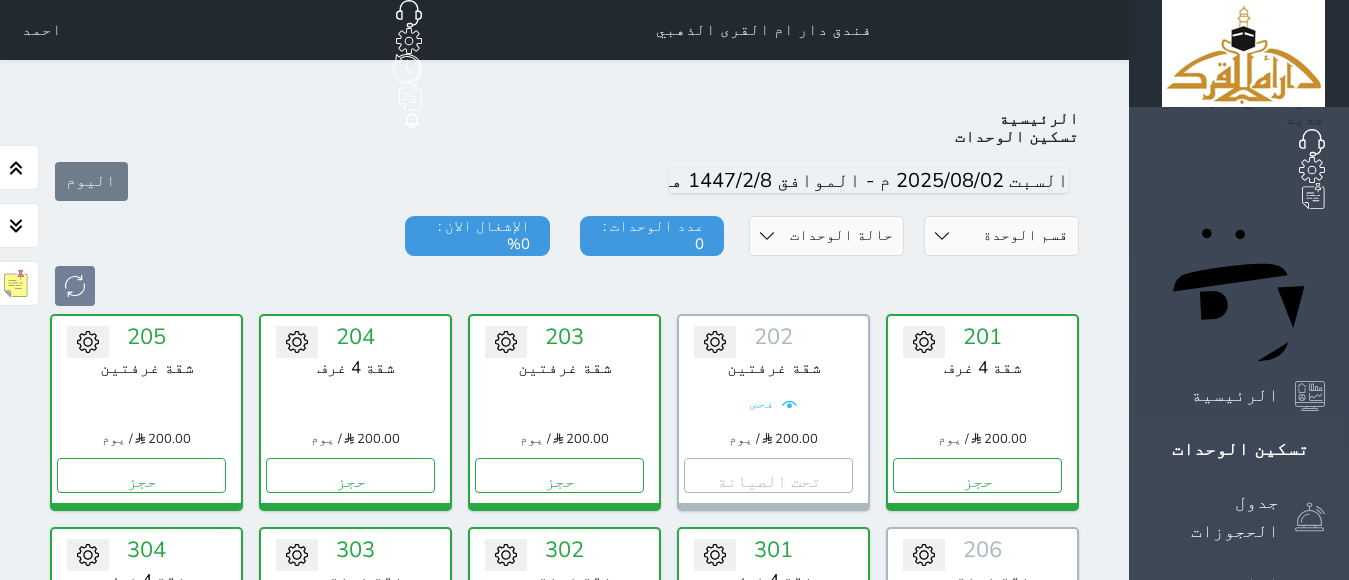 scroll, scrollTop: 78, scrollLeft: 0, axis: vertical 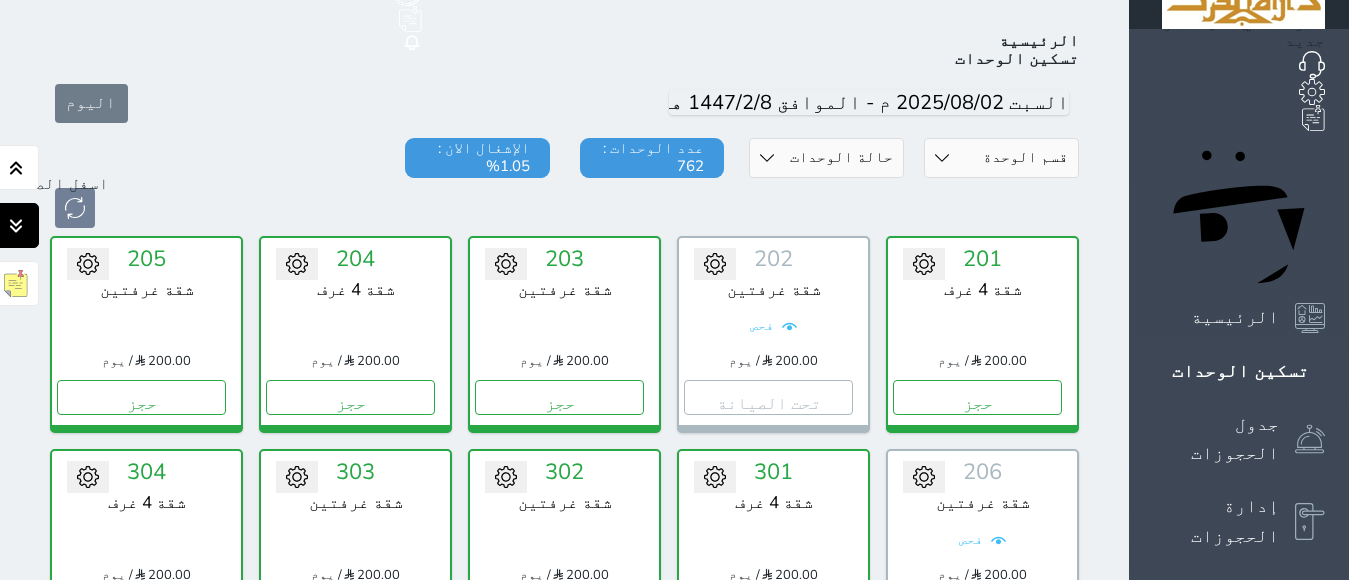 click at bounding box center [16, 225] 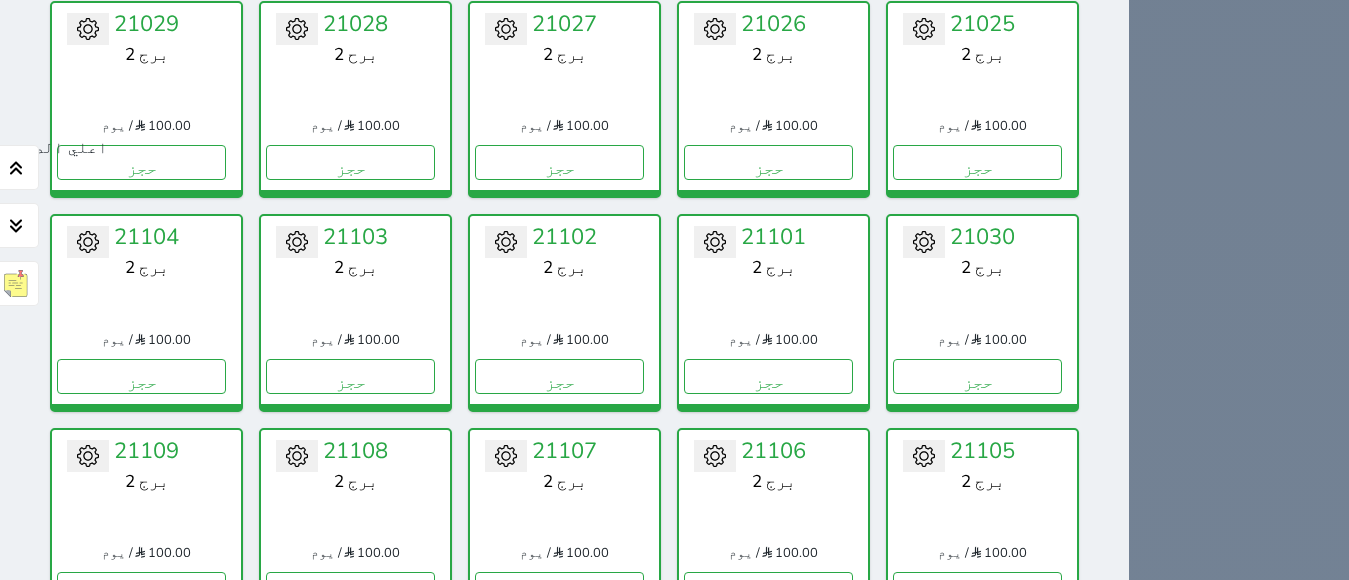 scroll, scrollTop: 27234, scrollLeft: 0, axis: vertical 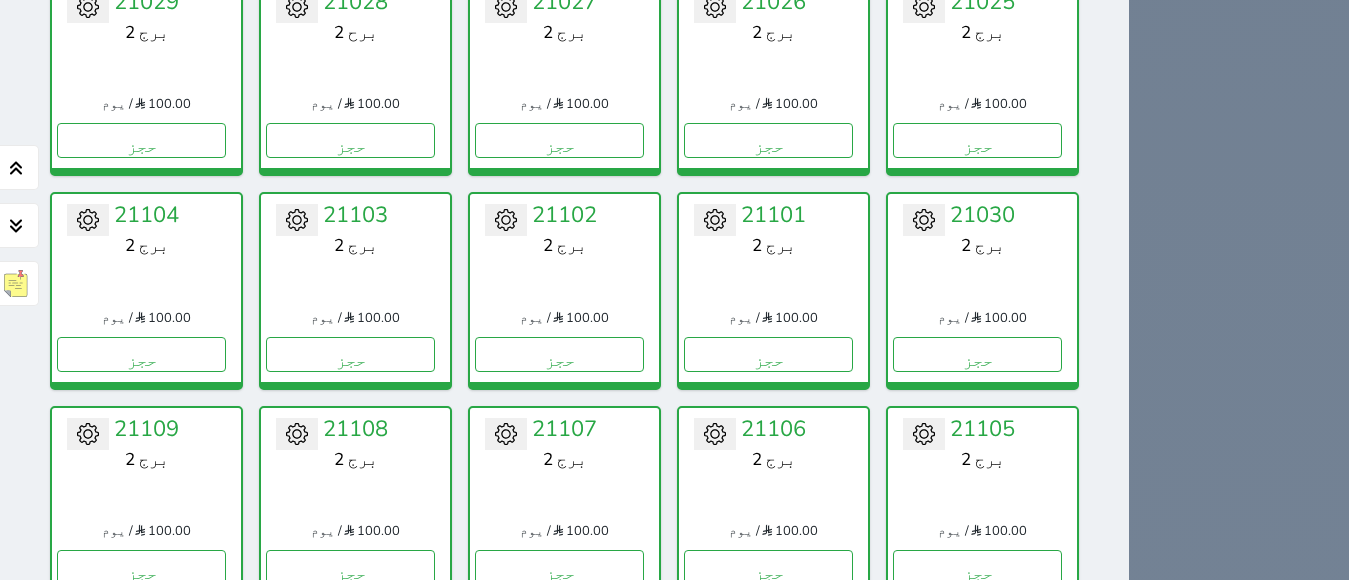 click at bounding box center [73, 5955] 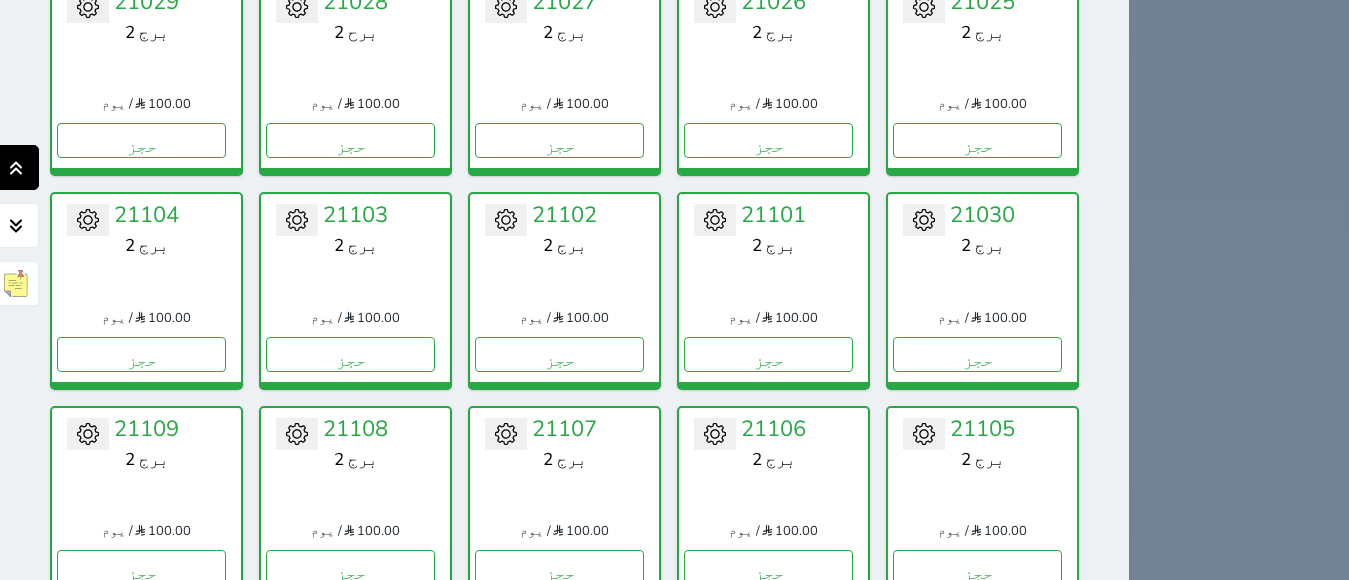 click at bounding box center [16, 167] 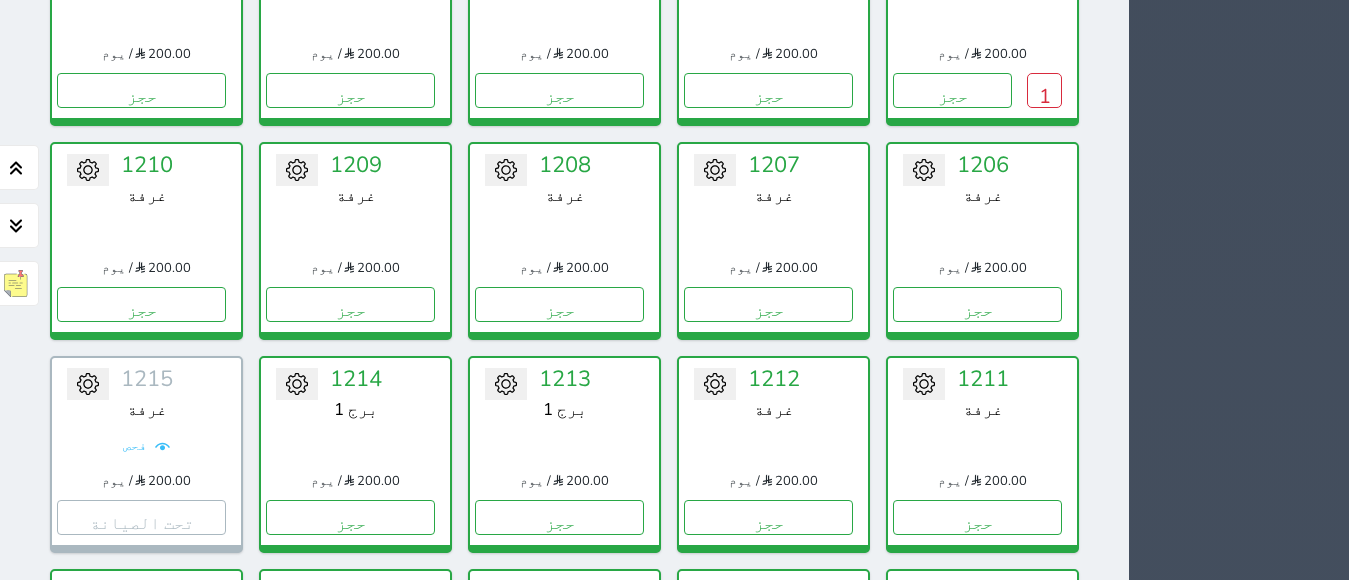 scroll, scrollTop: 3344, scrollLeft: 0, axis: vertical 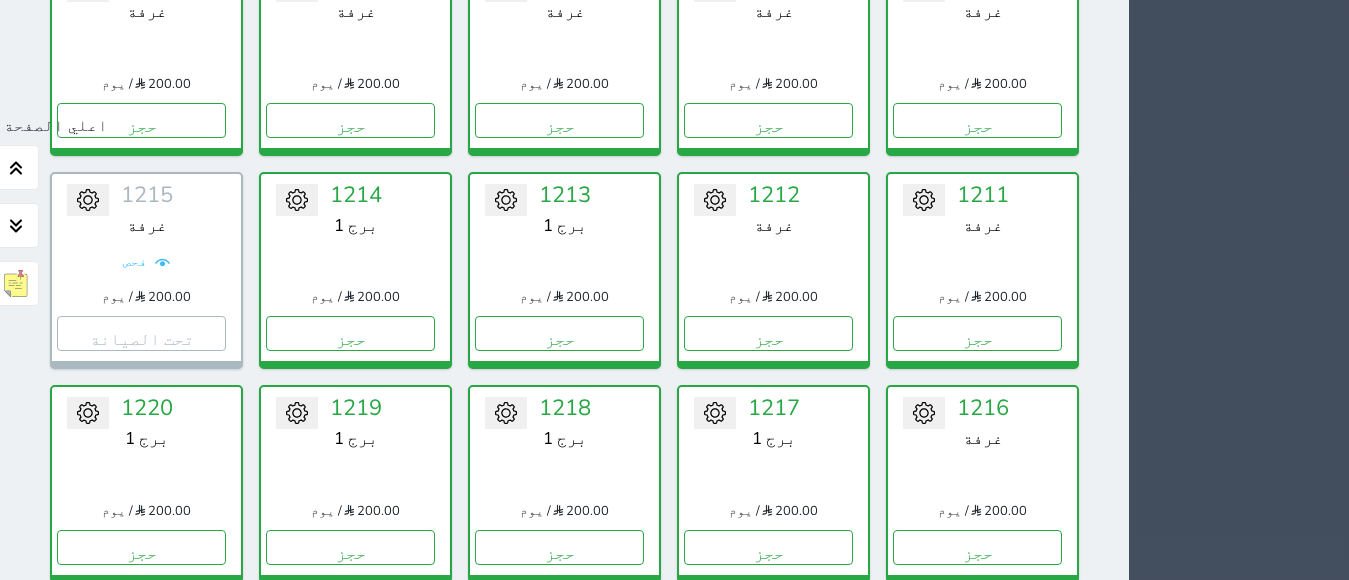 click on "1" at bounding box center (1044, 1187) 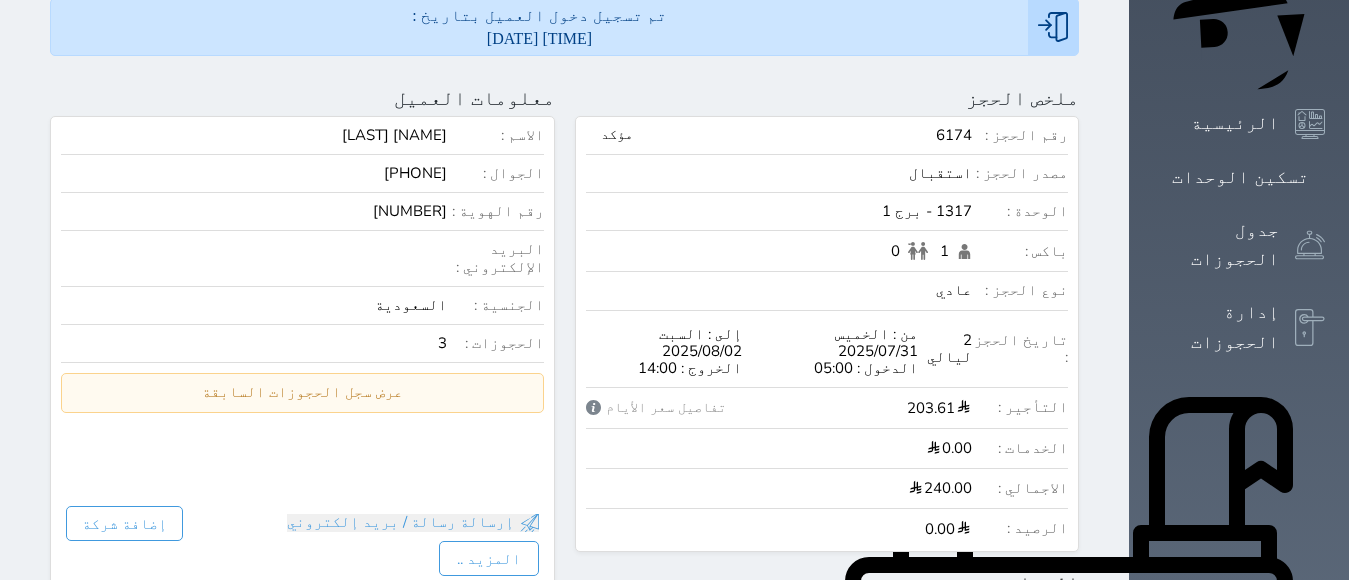 scroll, scrollTop: 0, scrollLeft: 0, axis: both 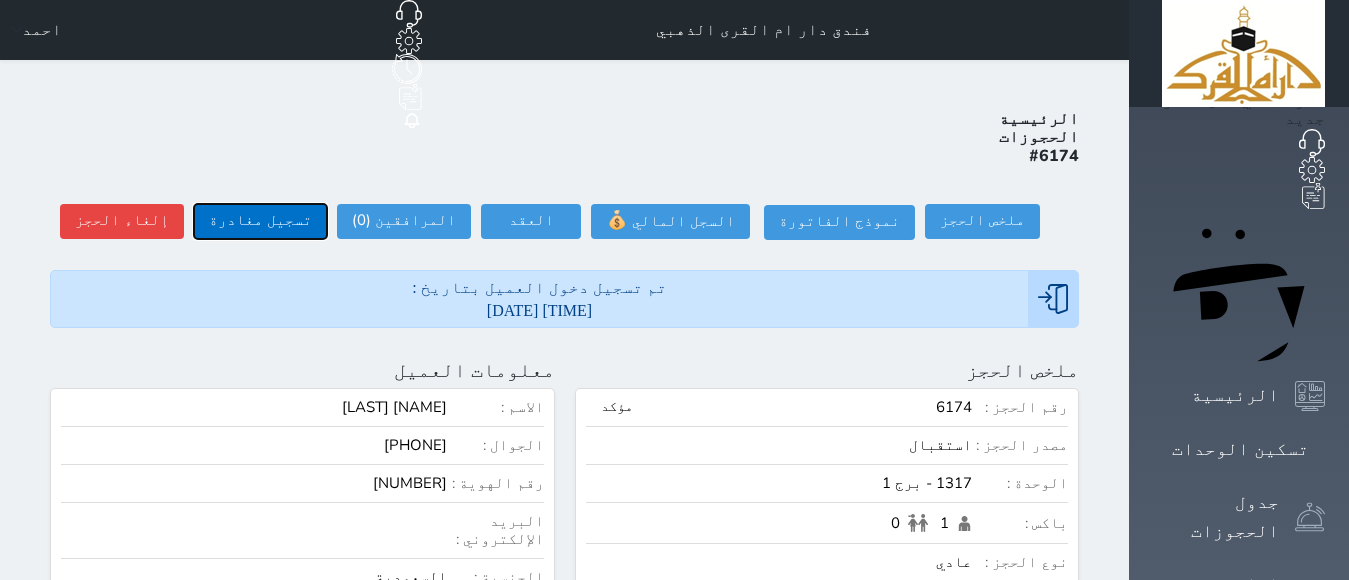 click on "تسجيل مغادرة" at bounding box center [260, 221] 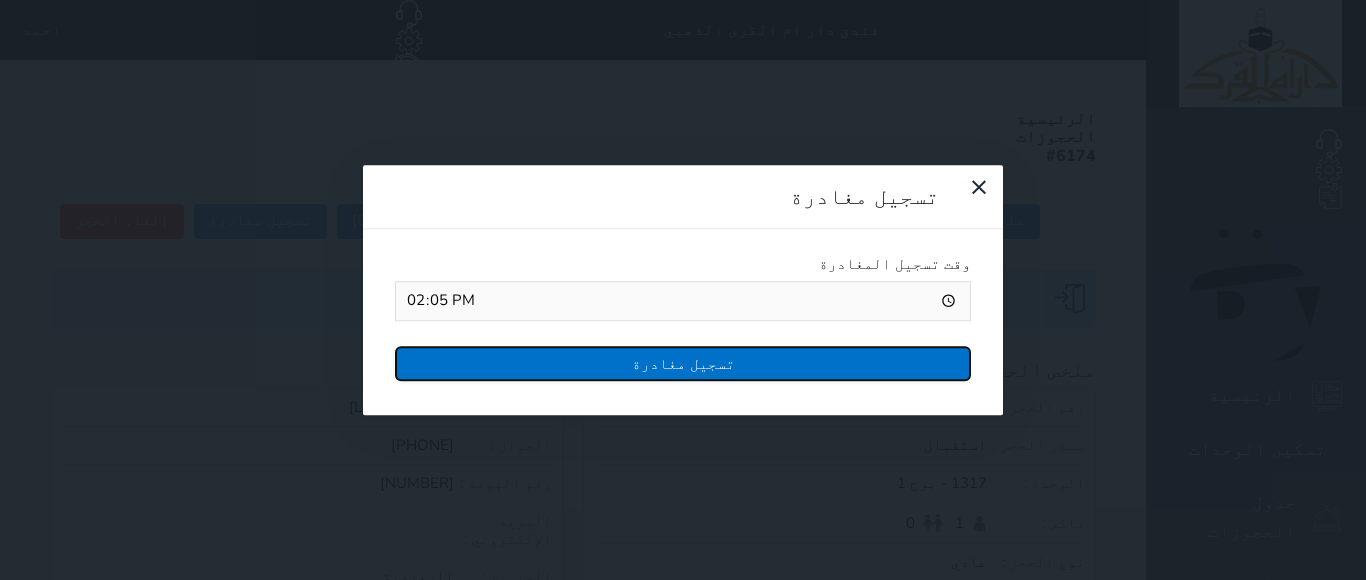 click on "تسجيل مغادرة" at bounding box center (683, 363) 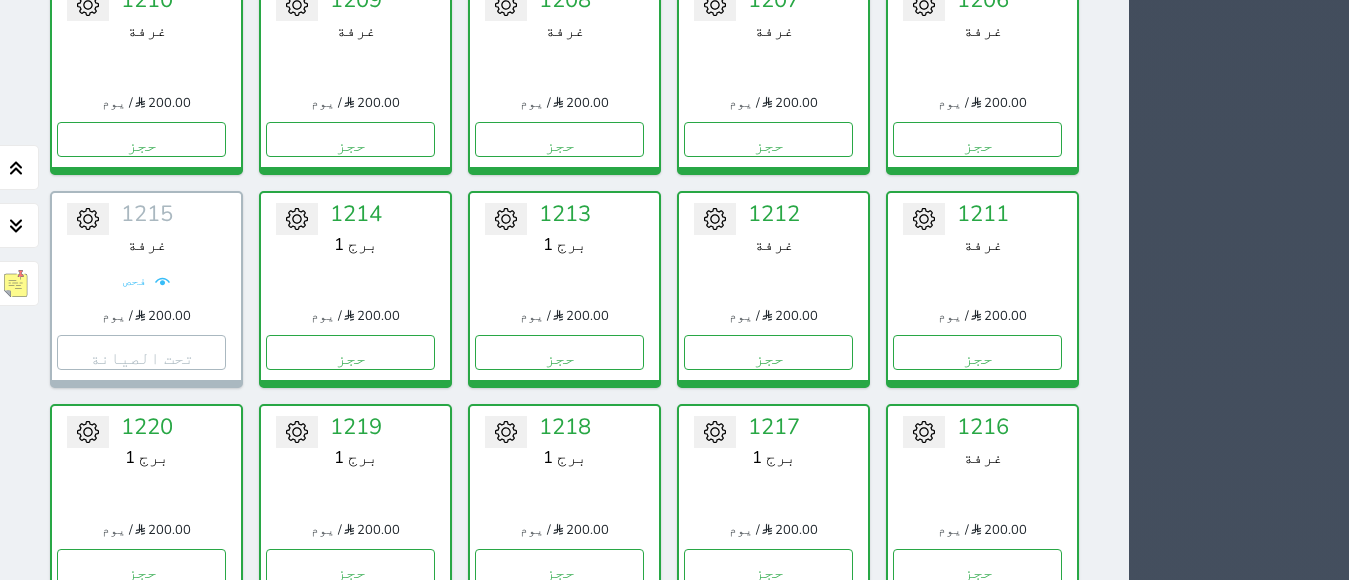 scroll, scrollTop: 3438, scrollLeft: 0, axis: vertical 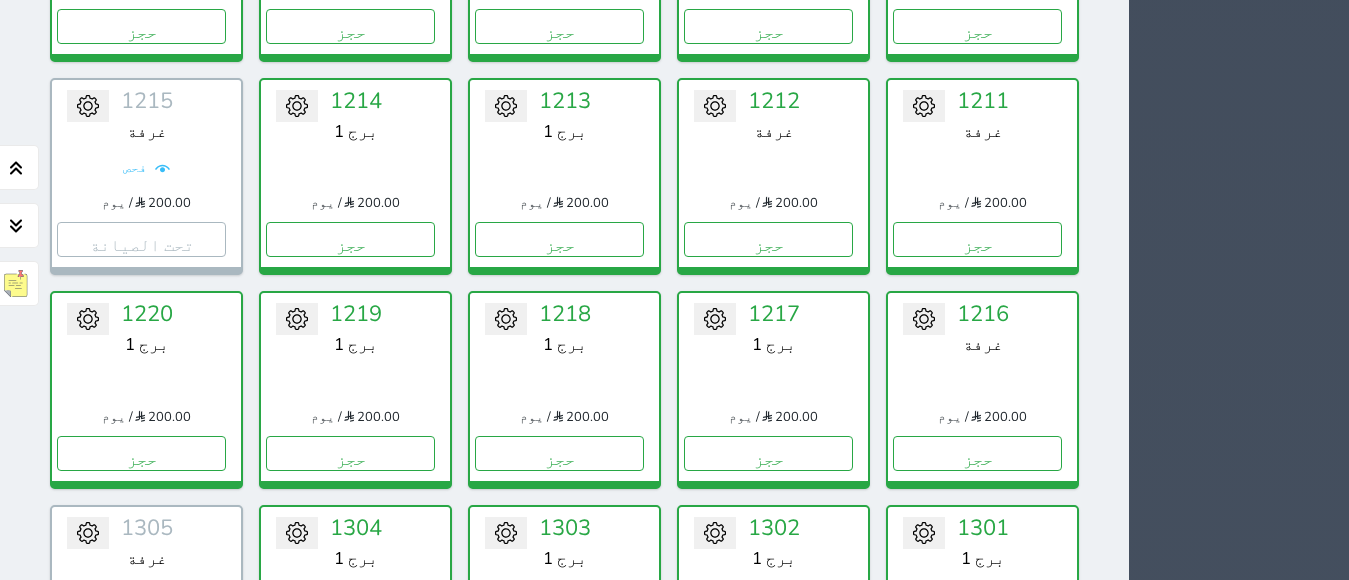 click on "1" at bounding box center [417, 1093] 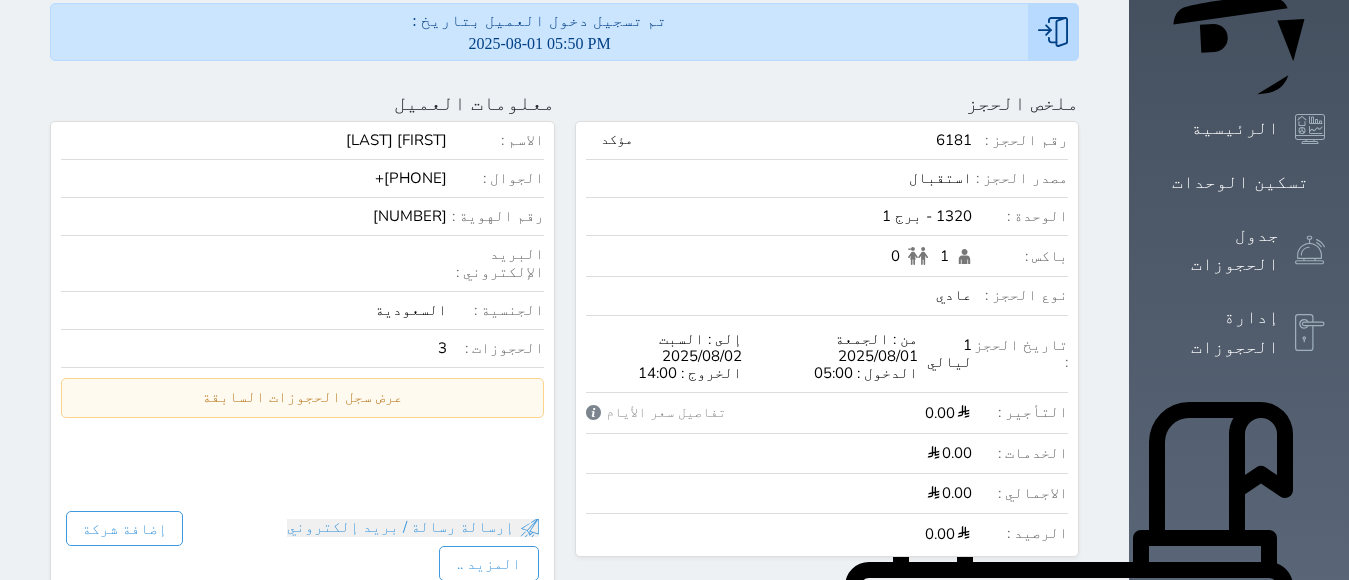scroll, scrollTop: 0, scrollLeft: 0, axis: both 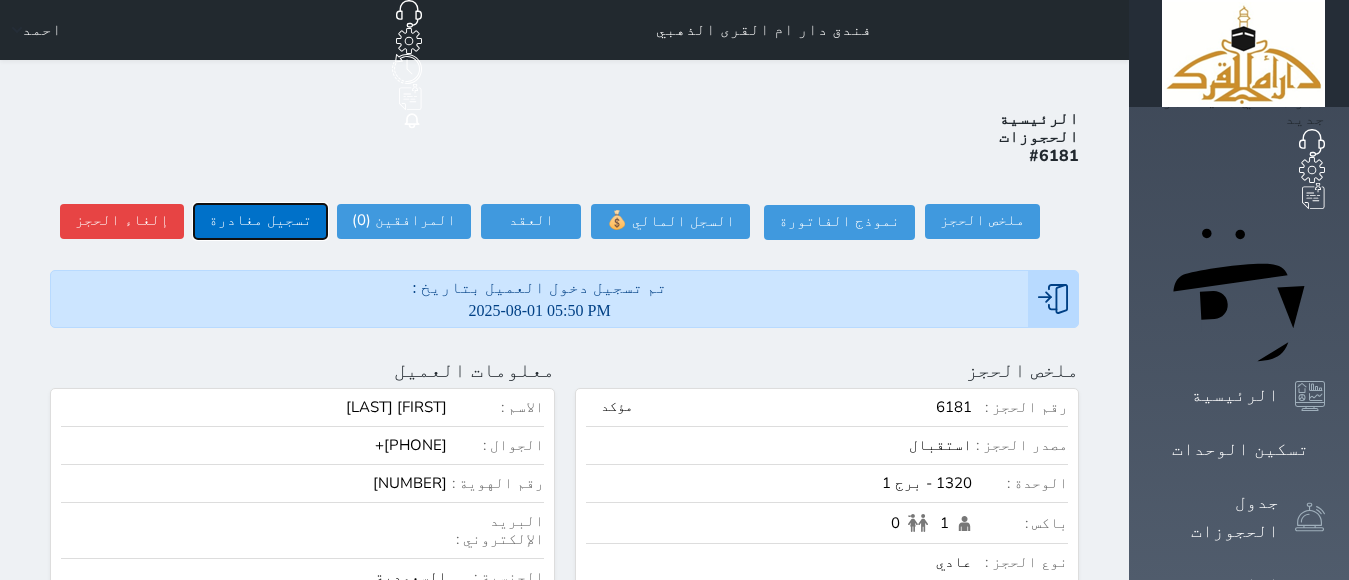click on "تسجيل مغادرة" at bounding box center (260, 221) 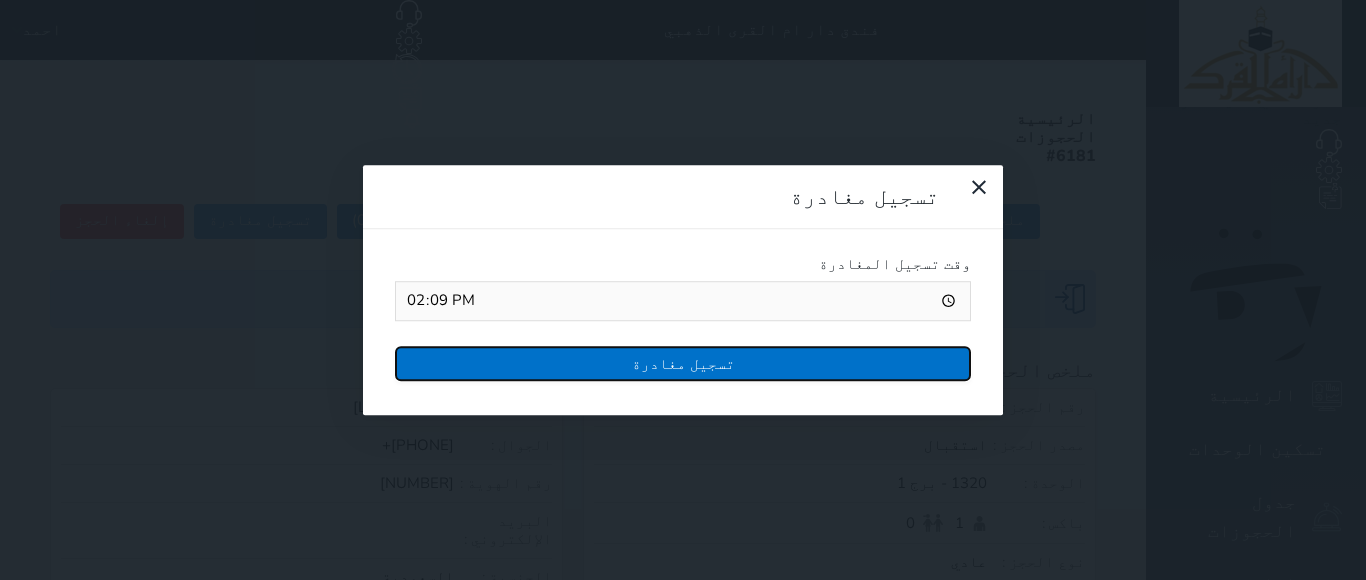 click on "تسجيل مغادرة" at bounding box center [683, 363] 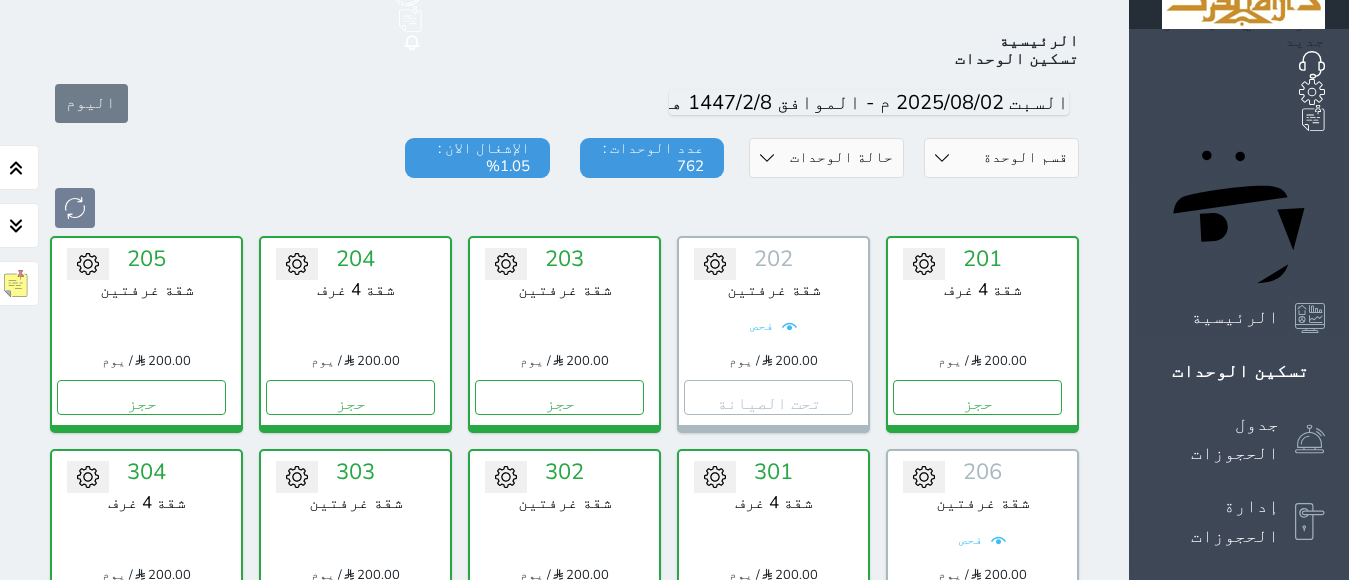 scroll, scrollTop: 0, scrollLeft: 0, axis: both 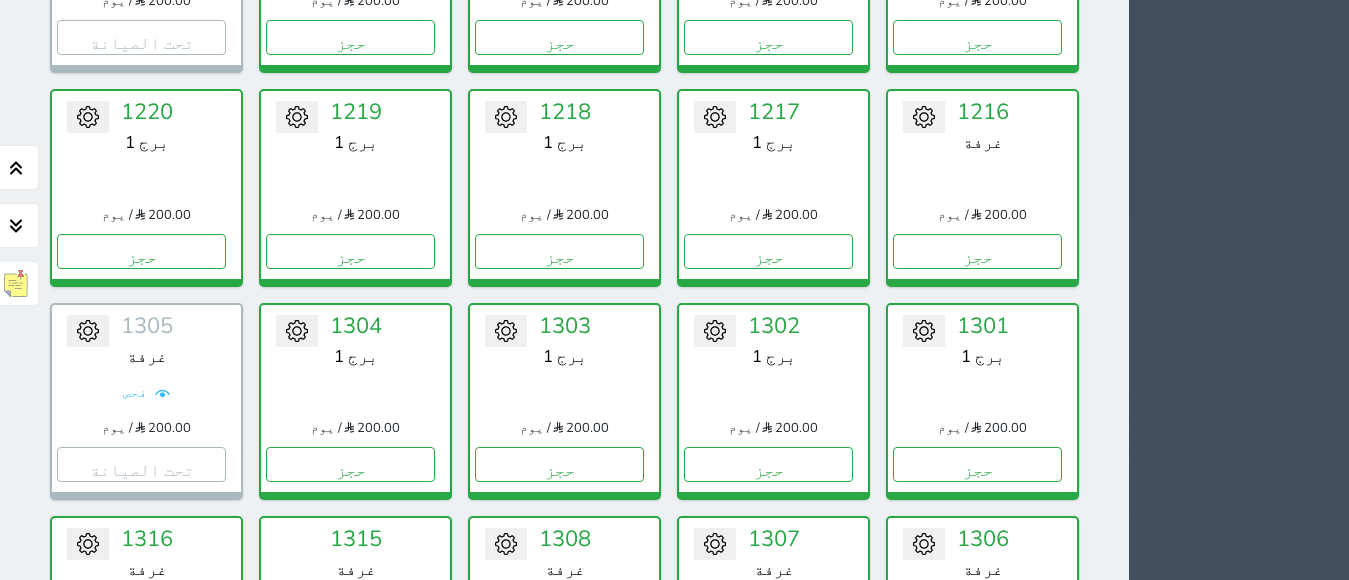 click on "1" at bounding box center (1044, 1105) 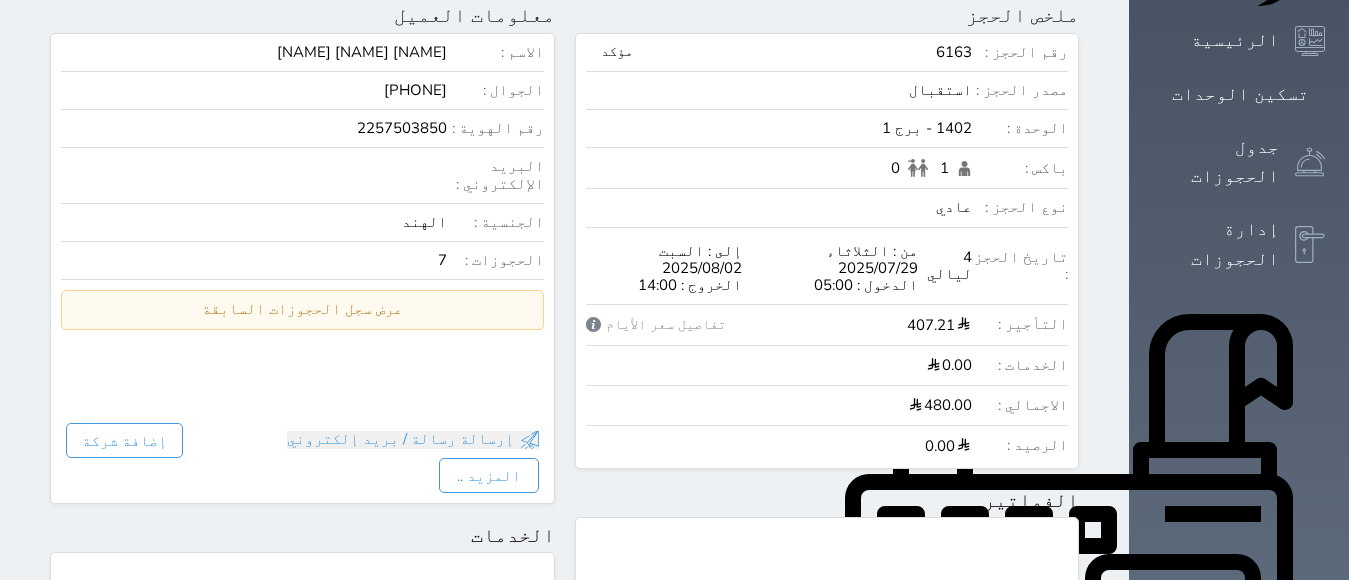 scroll, scrollTop: 0, scrollLeft: 0, axis: both 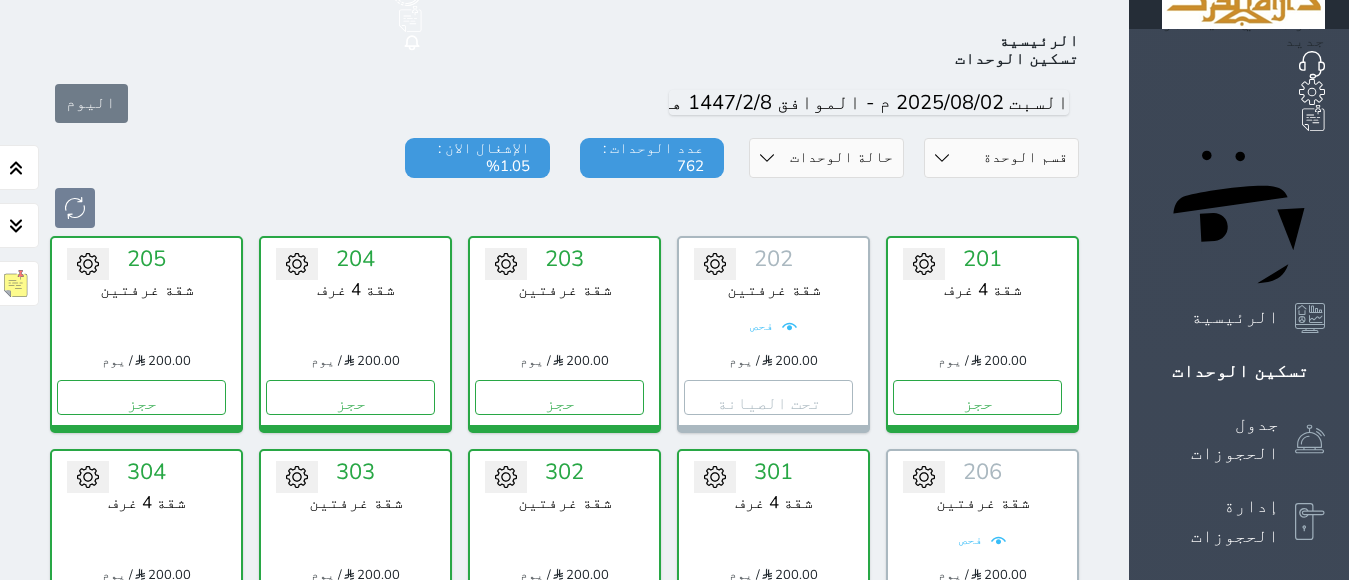 click on "حالة الوحدات متاح تحت التنظيف تحت الصيانة سجل دخول  لم يتم تسجيل الدخول" at bounding box center (826, 158) 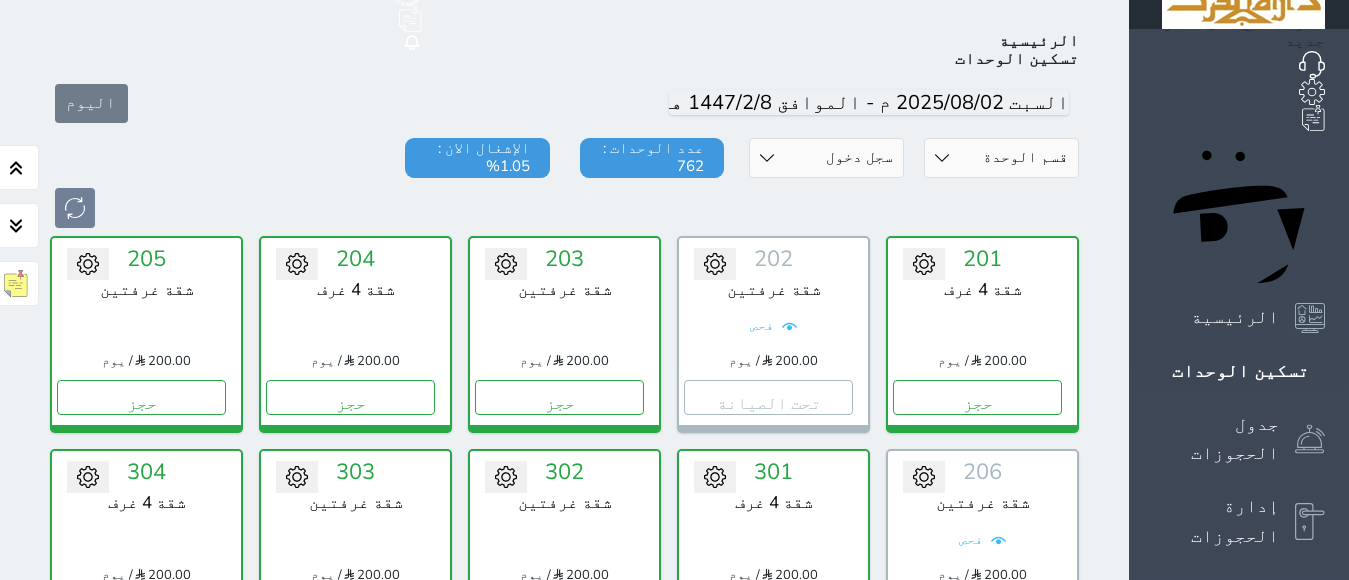 click on "حالة الوحدات متاح تحت التنظيف تحت الصيانة سجل دخول  لم يتم تسجيل الدخول" at bounding box center (826, 158) 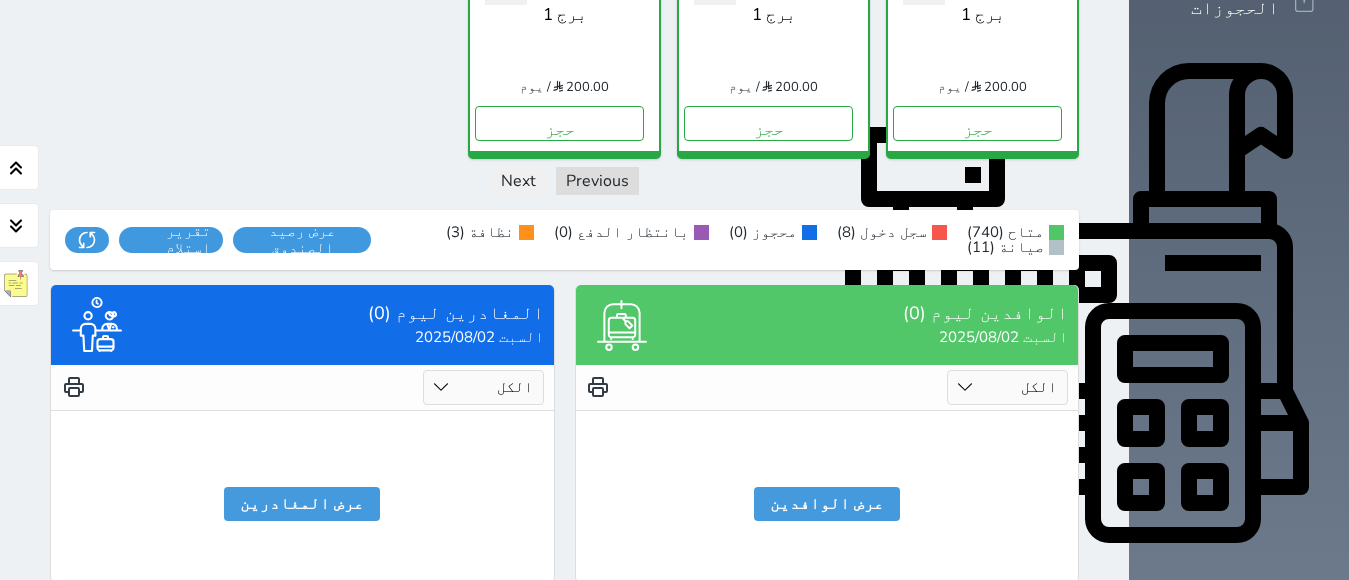 scroll, scrollTop: 139, scrollLeft: 0, axis: vertical 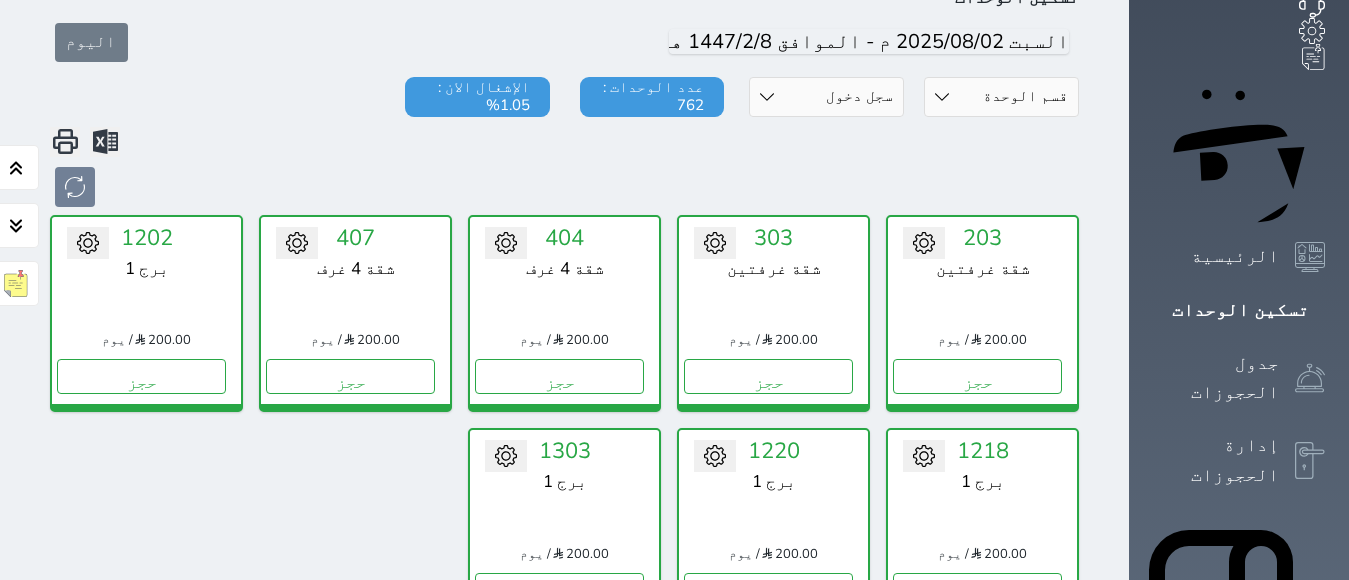 click on "حالة الوحدات متاح تحت التنظيف تحت الصيانة سجل دخول  لم يتم تسجيل الدخول" at bounding box center [826, 97] 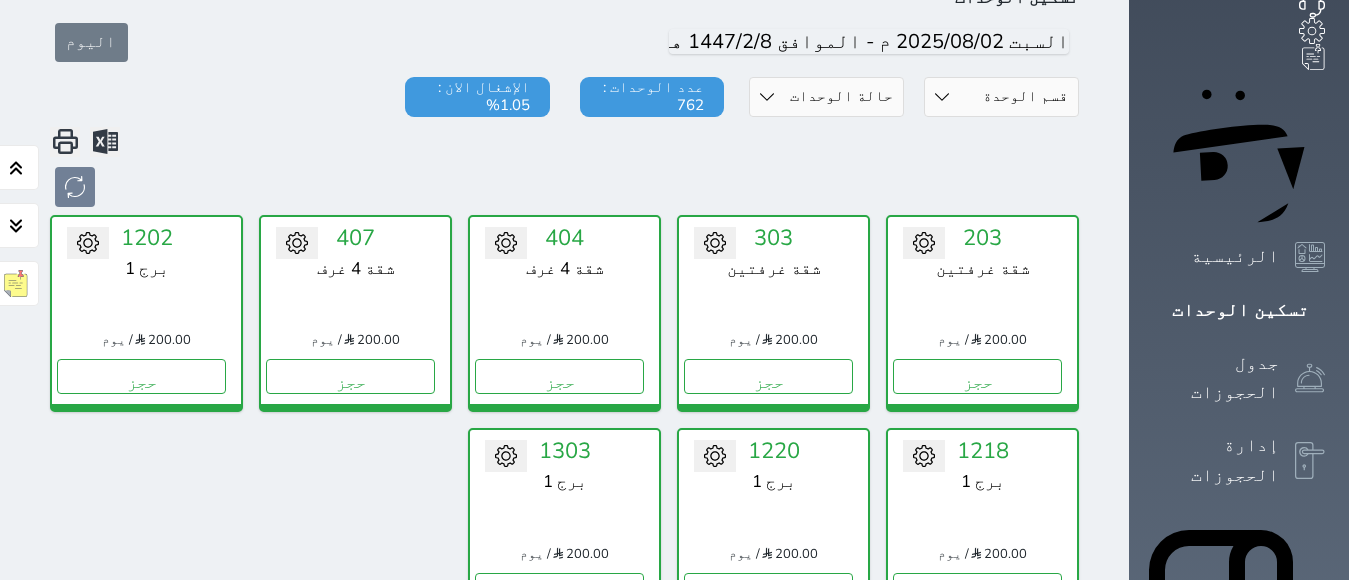 click on "حالة الوحدات متاح تحت التنظيف تحت الصيانة سجل دخول  لم يتم تسجيل الدخول" at bounding box center [826, 97] 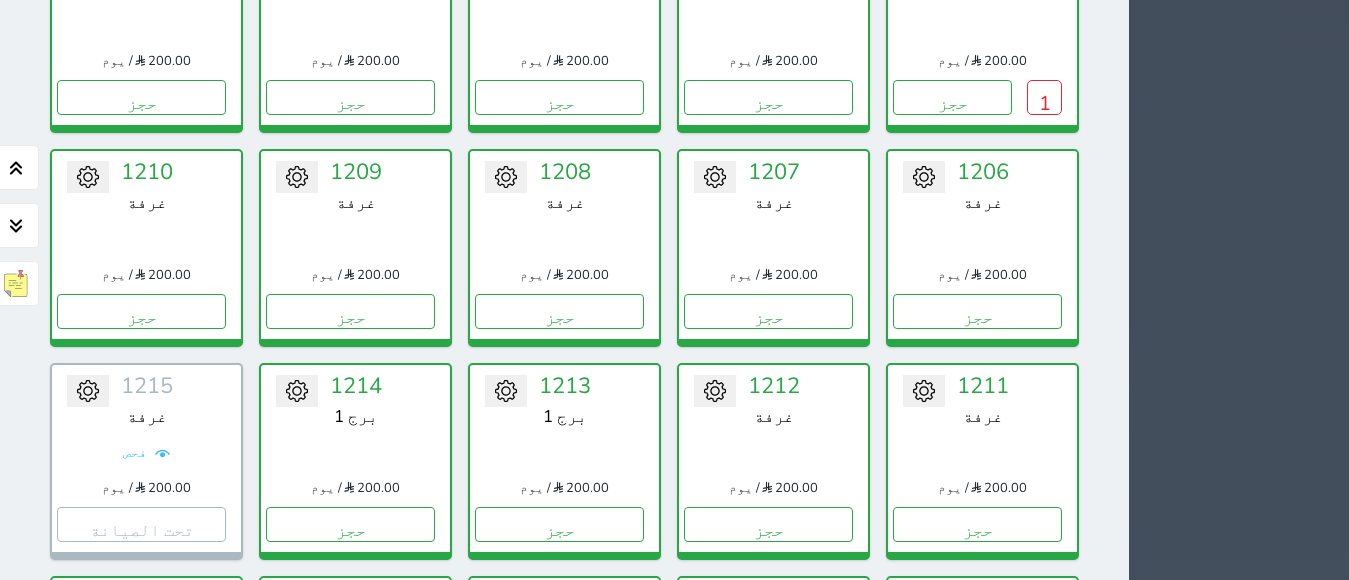 scroll, scrollTop: 3345, scrollLeft: 0, axis: vertical 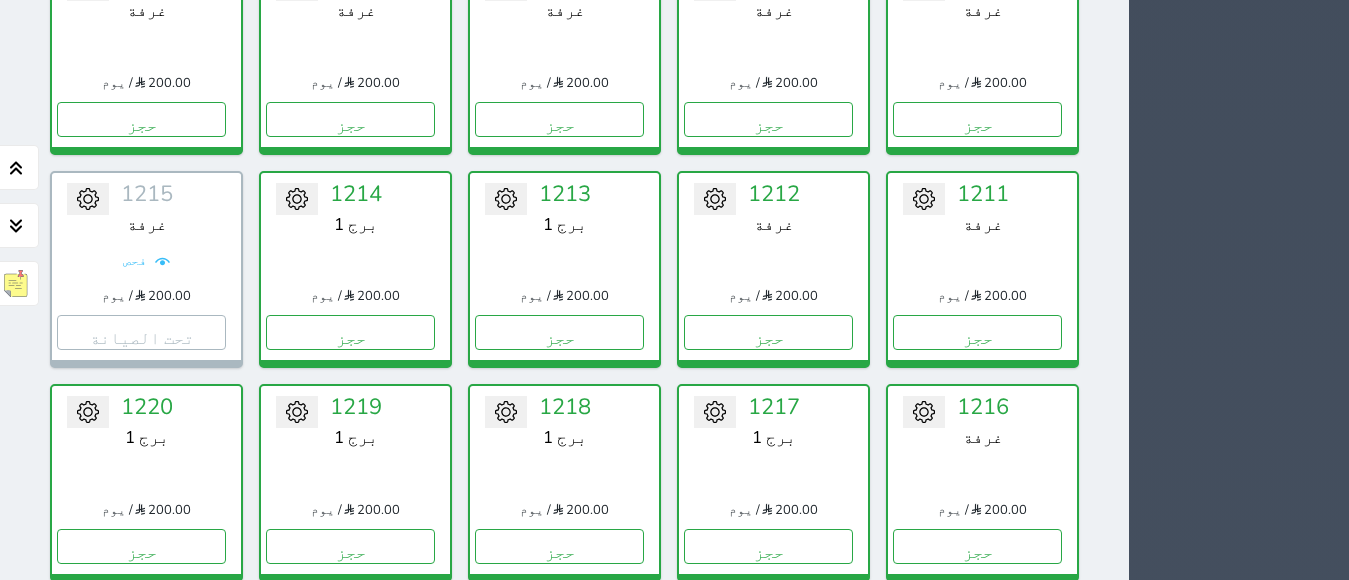 click on "تحت التنظيف" at bounding box center [350, 1186] 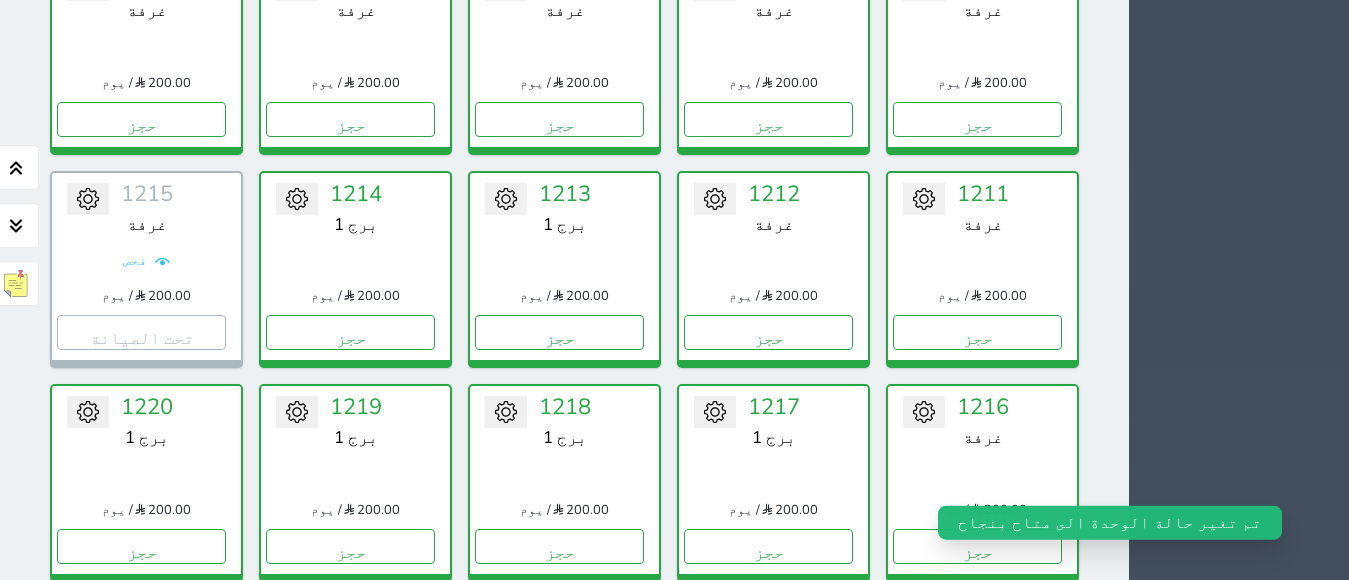 click 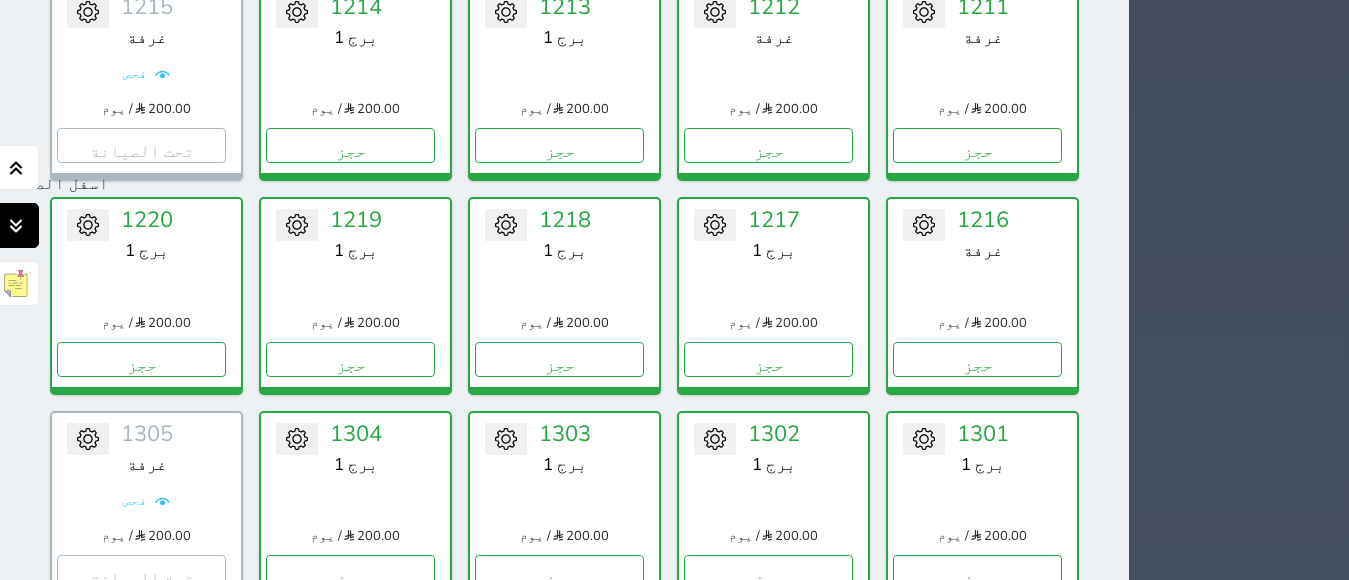 click at bounding box center (16, 225) 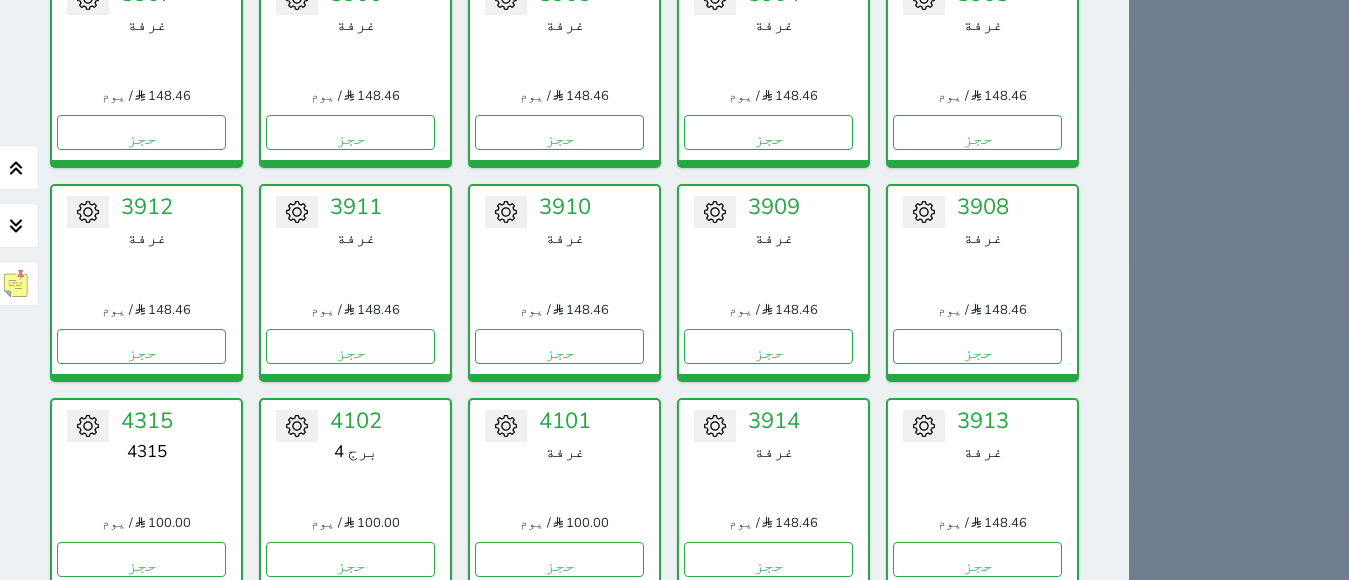 scroll, scrollTop: 27234, scrollLeft: 0, axis: vertical 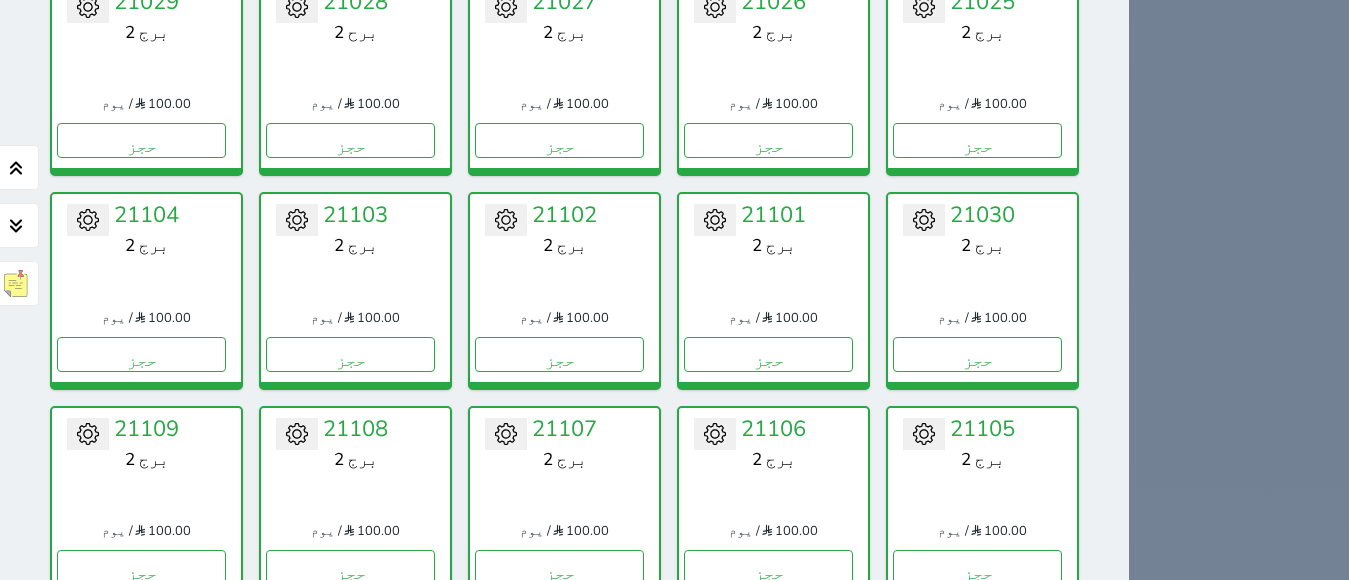 click at bounding box center (73, 5955) 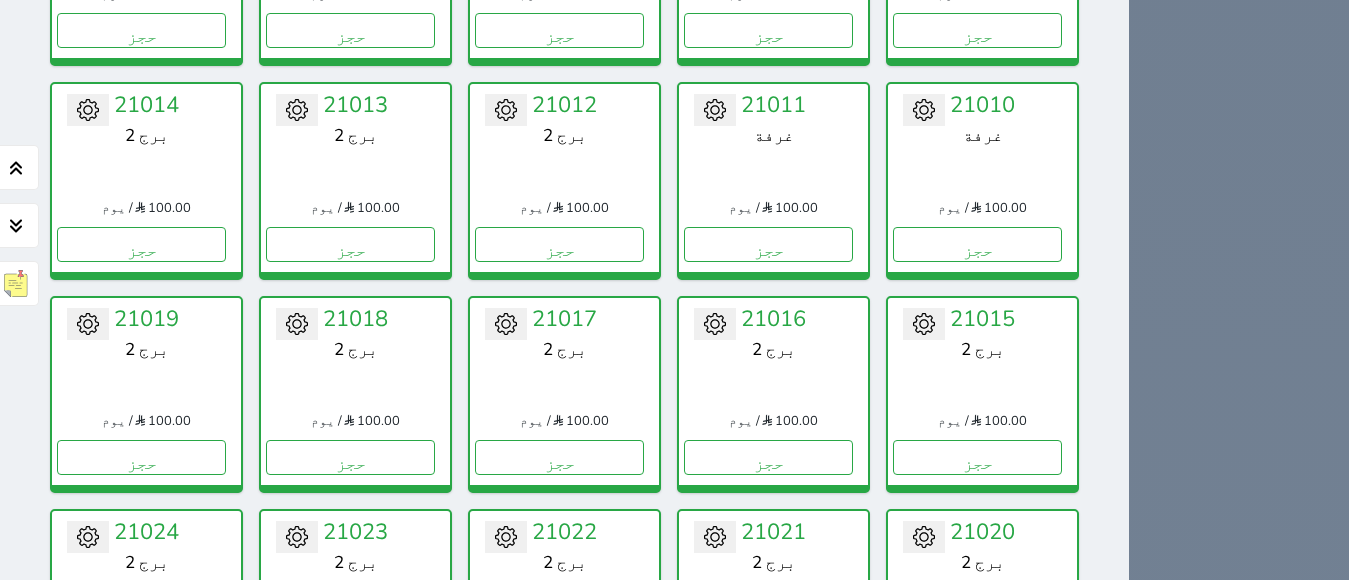 scroll, scrollTop: 26487, scrollLeft: 0, axis: vertical 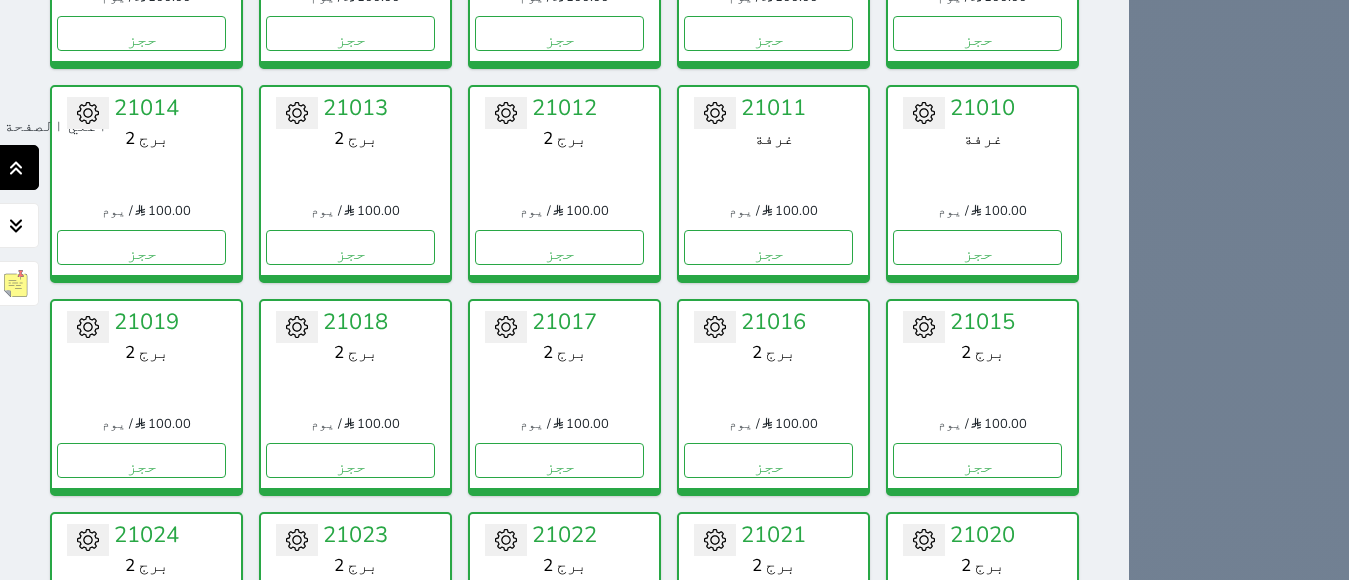 click 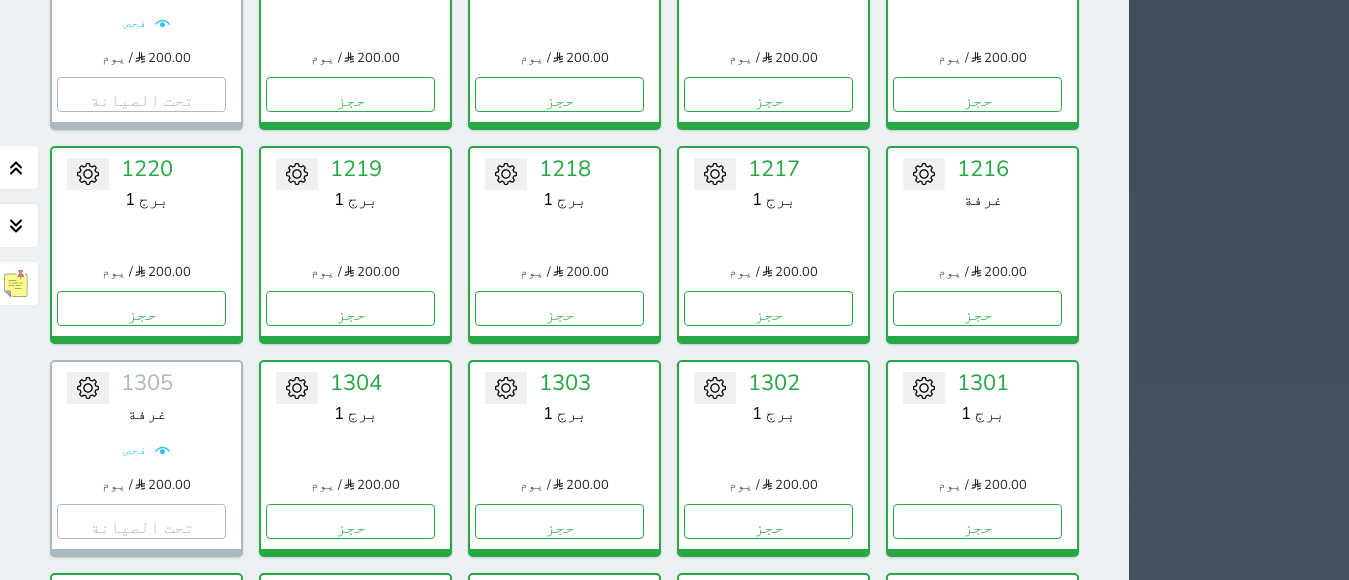 scroll, scrollTop: 3531, scrollLeft: 0, axis: vertical 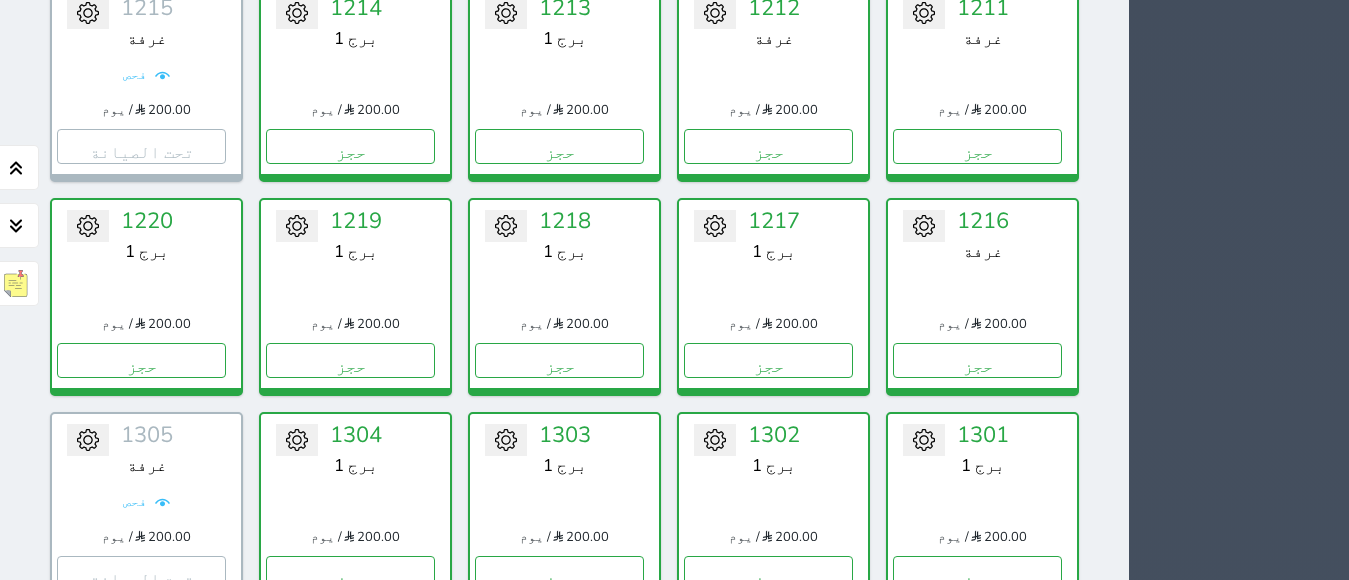 click on "1" at bounding box center (1044, 1214) 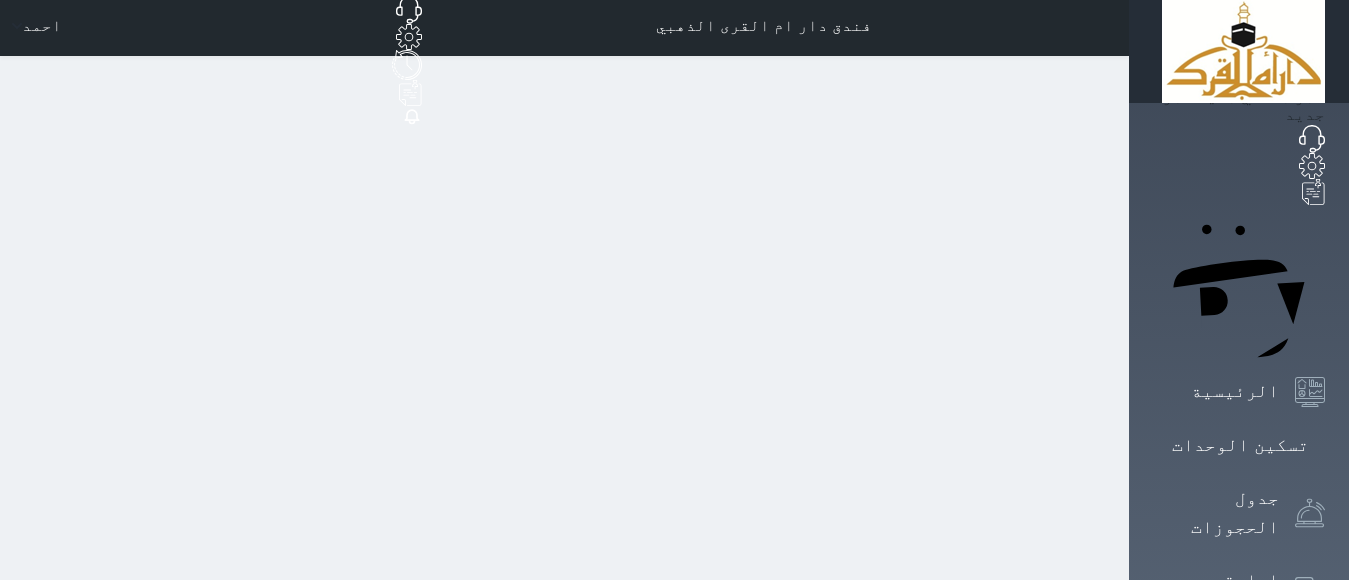 scroll, scrollTop: 0, scrollLeft: 0, axis: both 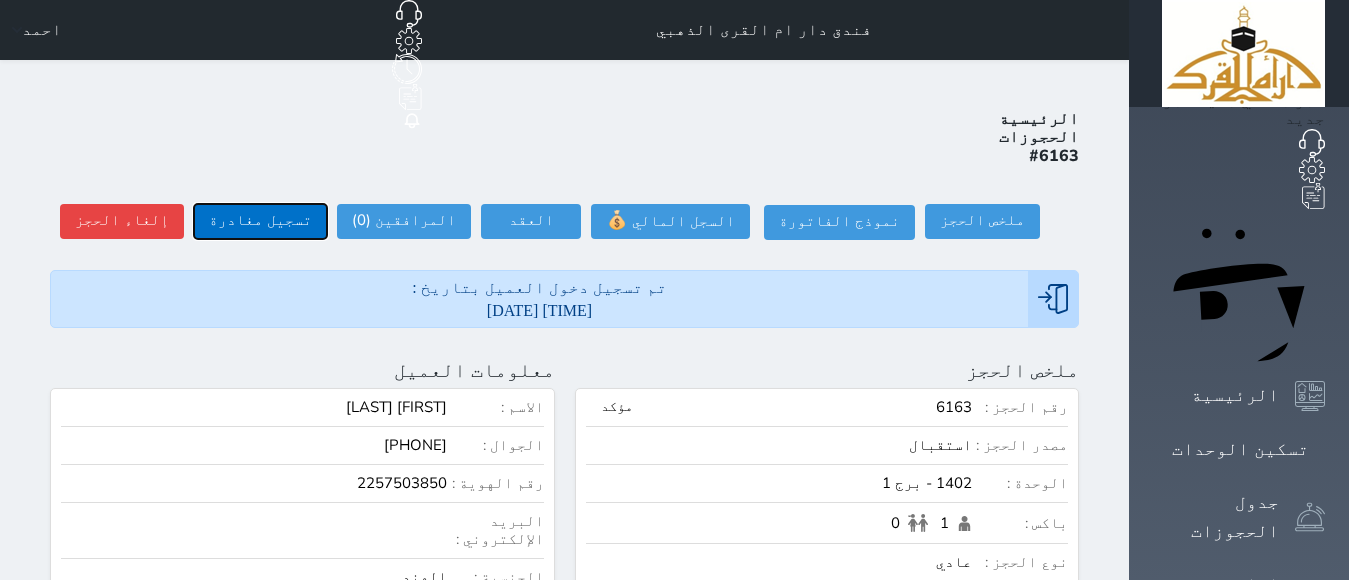 click on "تسجيل مغادرة" at bounding box center (260, 221) 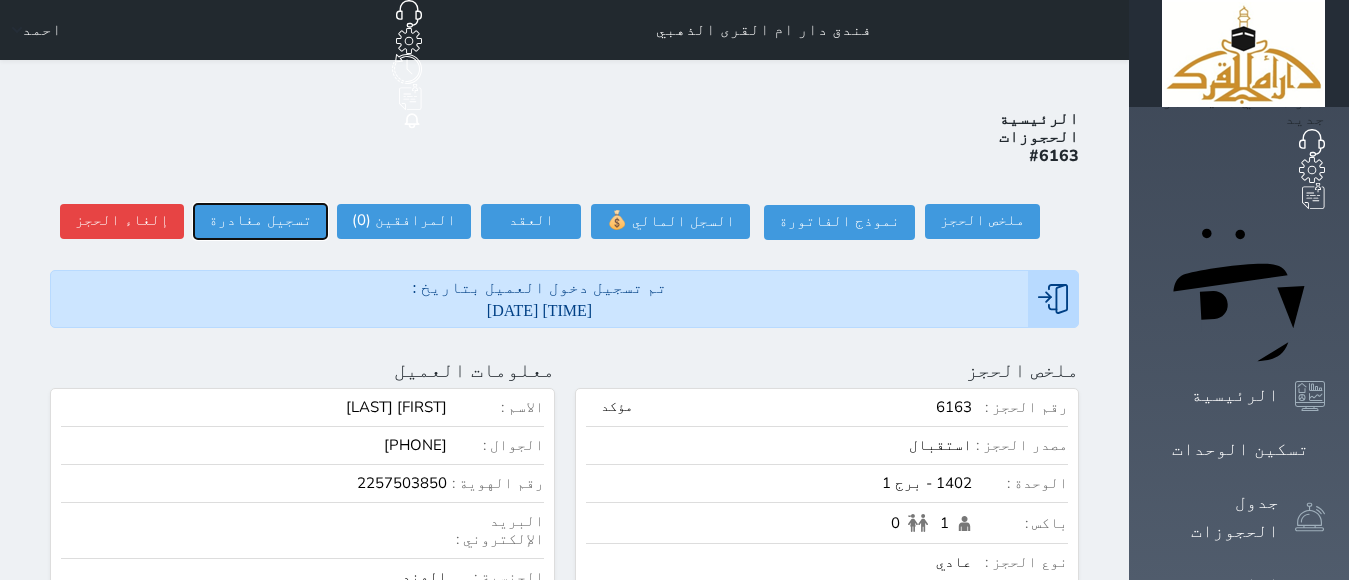 type on "14:19" 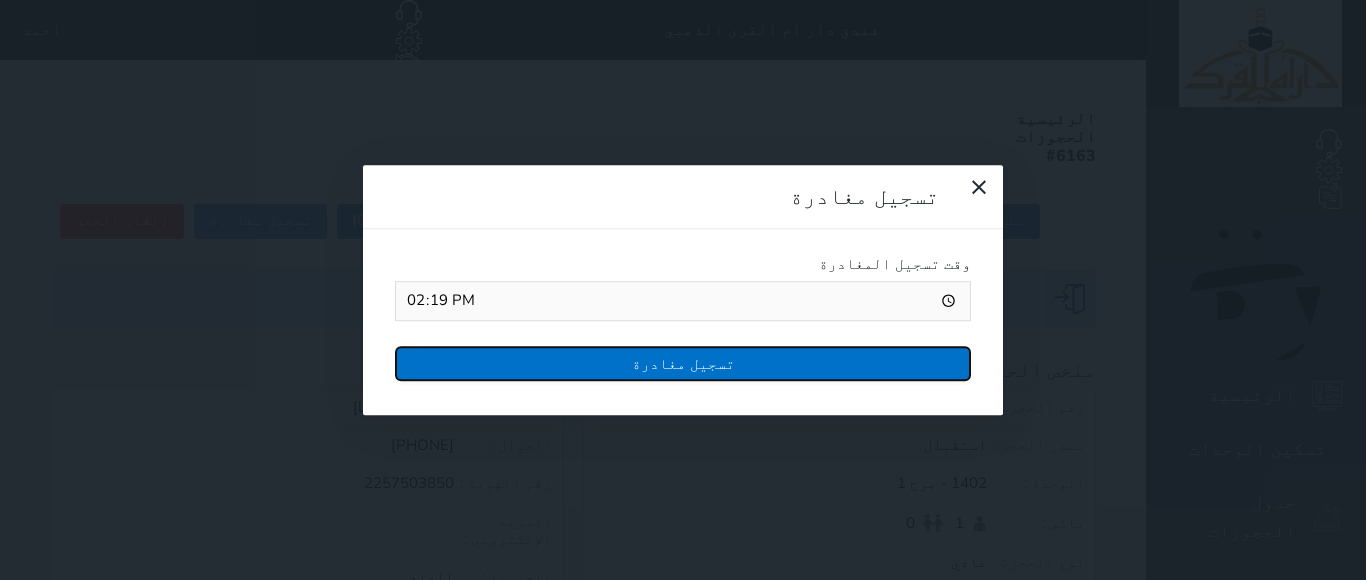 click on "تسجيل مغادرة" at bounding box center [683, 363] 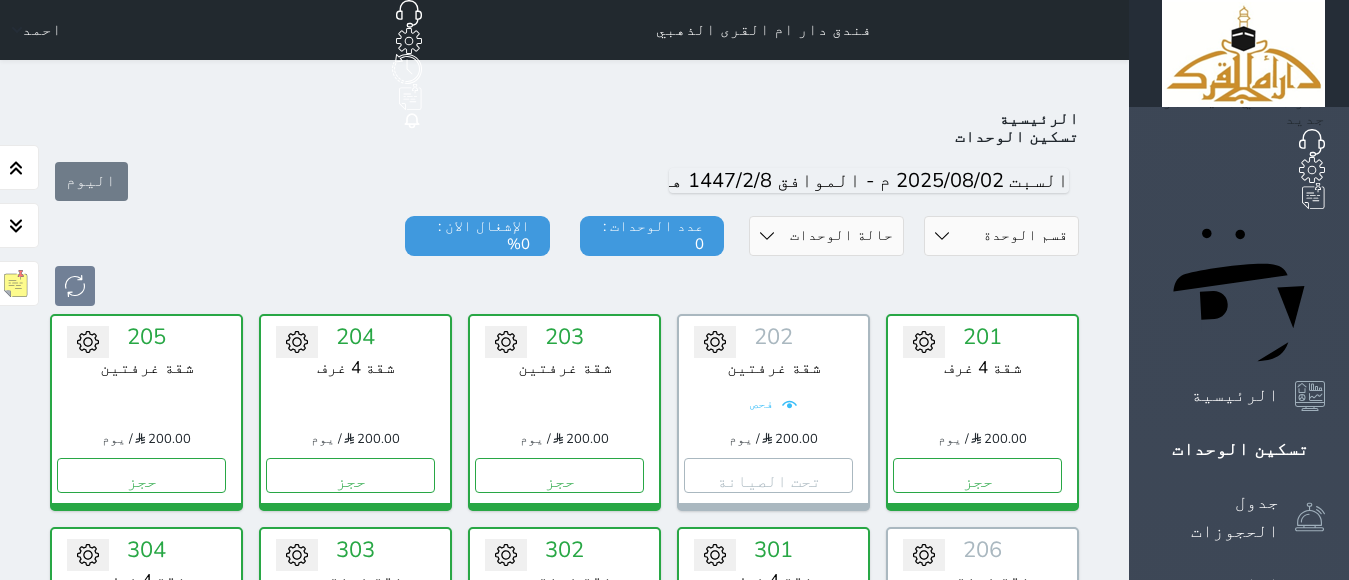 scroll, scrollTop: 78, scrollLeft: 0, axis: vertical 